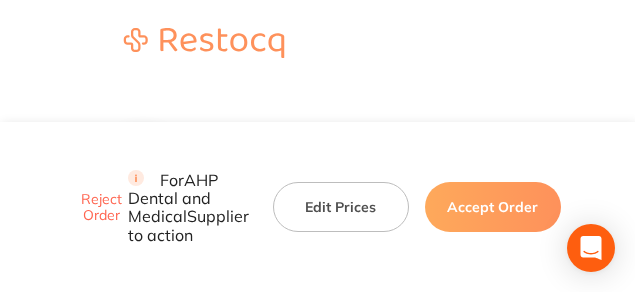 scroll, scrollTop: 0, scrollLeft: 0, axis: both 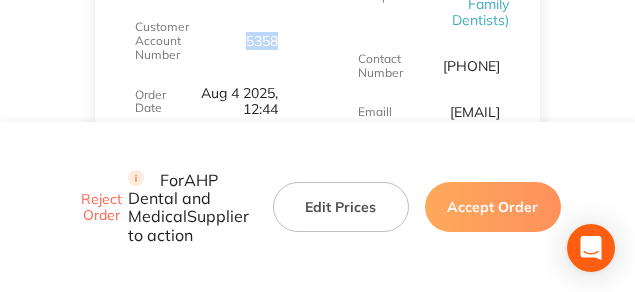drag, startPoint x: 279, startPoint y: 38, endPoint x: 246, endPoint y: 36, distance: 33.06055 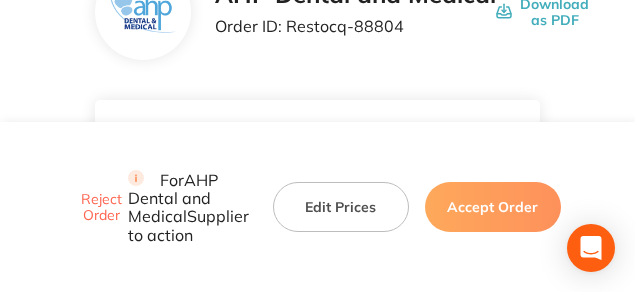 scroll, scrollTop: 150, scrollLeft: 0, axis: vertical 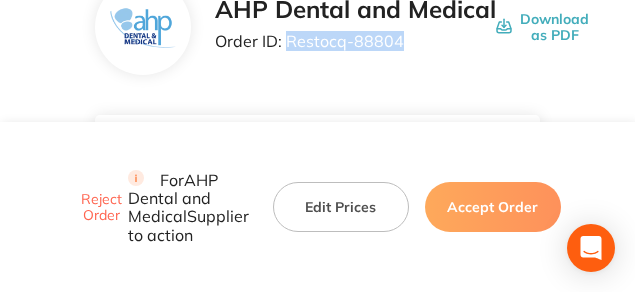 drag, startPoint x: 398, startPoint y: 45, endPoint x: 289, endPoint y: 35, distance: 109.457756 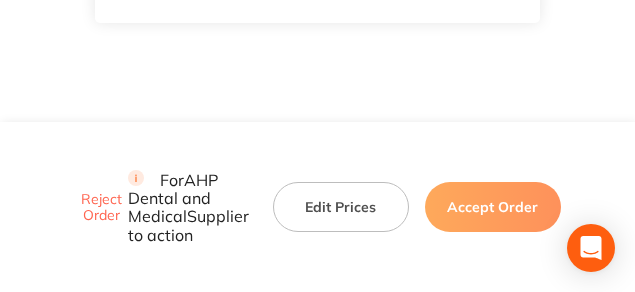 scroll, scrollTop: 1200, scrollLeft: 0, axis: vertical 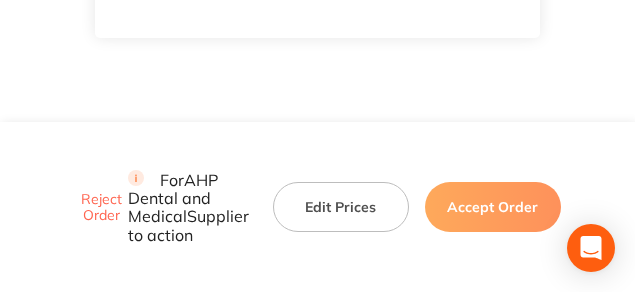 click on "Accept Order" at bounding box center (493, 207) 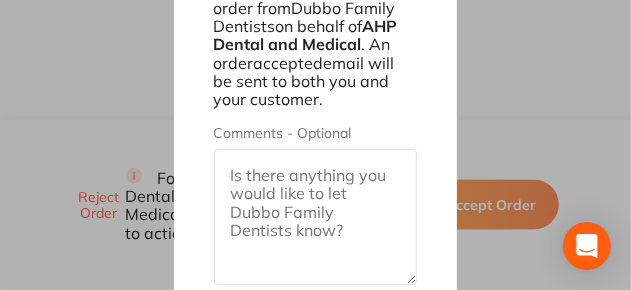 scroll, scrollTop: 1073, scrollLeft: 0, axis: vertical 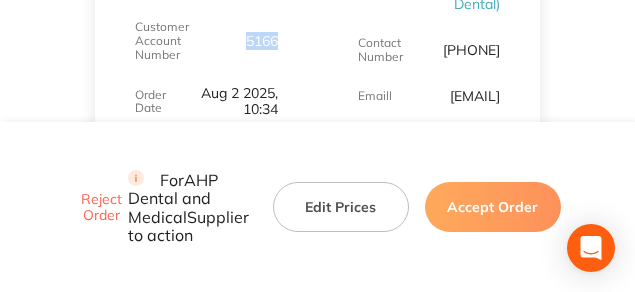 drag, startPoint x: 275, startPoint y: 34, endPoint x: 239, endPoint y: 34, distance: 36 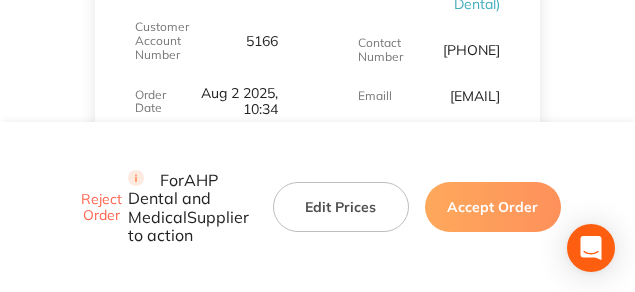 click on "Customer Details Recipient Parkes Dental  ( Parkes Dental ) Contact Number (02) 6862 2814 Emaill united@experteeth.com.au Address 97 Currajong Street, Parkes NSW 2870" at bounding box center (429, 52) 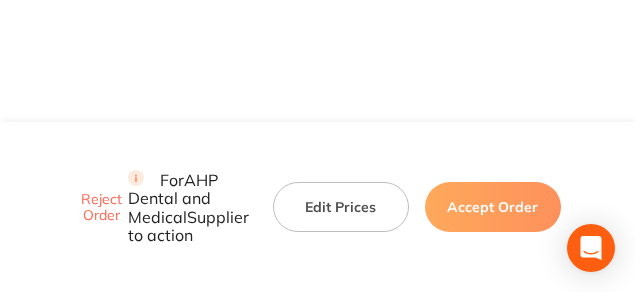 scroll, scrollTop: 1500, scrollLeft: 0, axis: vertical 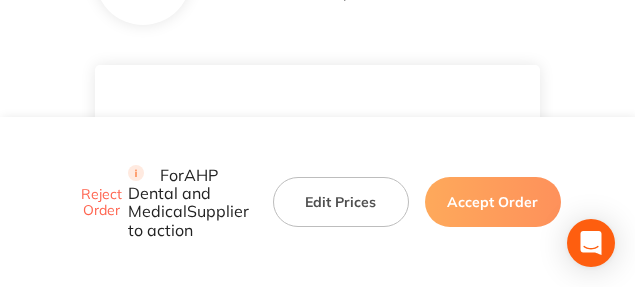 click on "AHP Dental and Medical Order ID: Restocq- 88852 Download as PDF Order Details Order Status New Order Customer Account Number 874 Order Date Aug 4 2025, 14:08 Total  $560.20 Customer Details Recipient Hurstville .  ( Hurstville Sydney Specialist Periodontics ) Contact Number 02 9570 8374 Emaill hv@sydneyspecialistperiodontics.com.au Address Suite 404 12-14 Ormonde Parade Hurstville NSW 2220   Item Contract Price Excl. GST RRP Price Excl. GST Quantity Total Medicom Safewear Level 3 Isolation Gown Product   Code:  MEDIGOWNL3 - $31.09 3 $93.27 Titems Instrument Protectors Product   Code:  TIP267 - $53.55 1 $53.55 Medicom Autoclave Pouches 70 x 229mm - 200 per box Product   Code:  MEDP070229 - $9.20 2 $18.40 Kleenex Optimum Hand Towel 4456 Product   Code:  KC4456 - $99.32 1 $99.32 Aureum Barrier Film - 1200 sheets Clear Product   Code:  AURBFC - $10.79 2 $19.70 Pinnacle Tray Sleeves 3000-B - Dimensions: 26.5 x 35.0cm Product   Code:  PI3000B - $69.00 1 $69.00 Xylocaine Ointment 5% 35g Product  - $44.05 1 $44.05 -" at bounding box center [317, 1209] 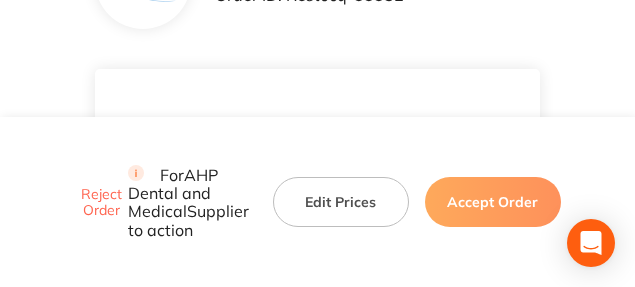 scroll, scrollTop: 150, scrollLeft: 0, axis: vertical 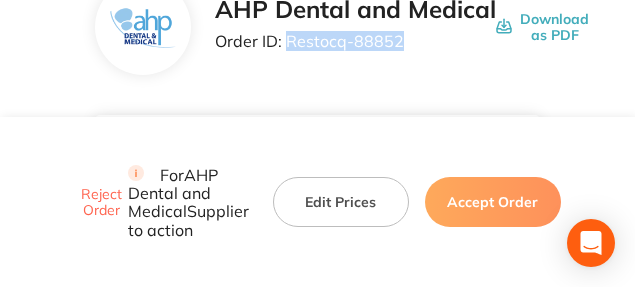 drag, startPoint x: 398, startPoint y: 43, endPoint x: 289, endPoint y: 40, distance: 109.041275 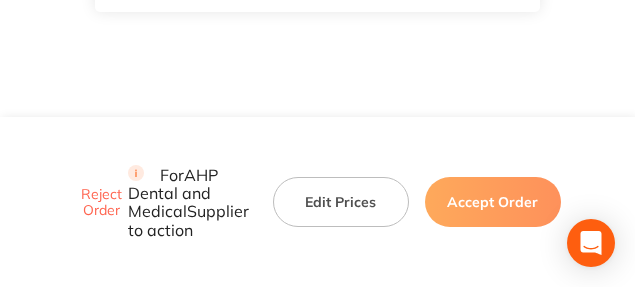 scroll, scrollTop: 2500, scrollLeft: 0, axis: vertical 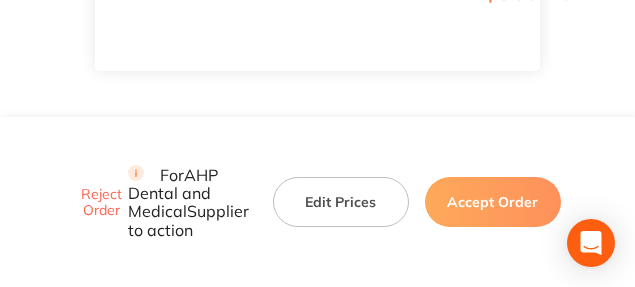 drag, startPoint x: 212, startPoint y: 27, endPoint x: 297, endPoint y: 55, distance: 89.49302 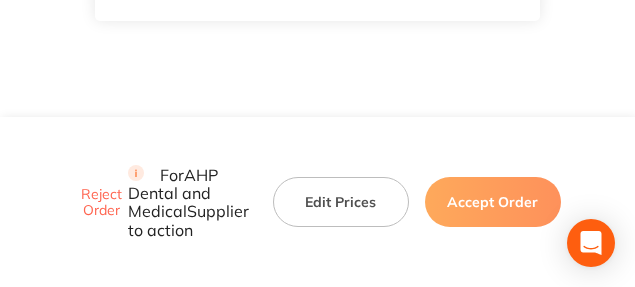 click on "% GST" at bounding box center [268, -115] 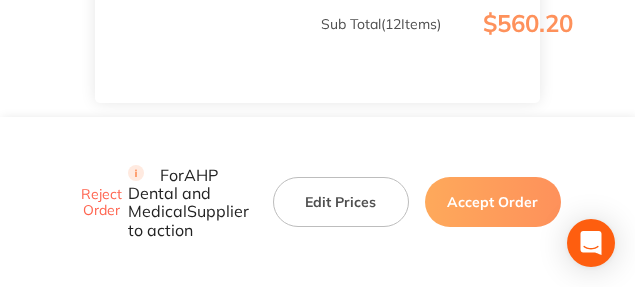 scroll, scrollTop: 2418, scrollLeft: 0, axis: vertical 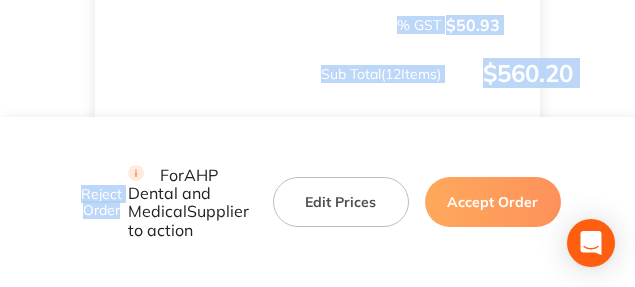 drag, startPoint x: 264, startPoint y: 24, endPoint x: 136, endPoint y: 65, distance: 134.4061 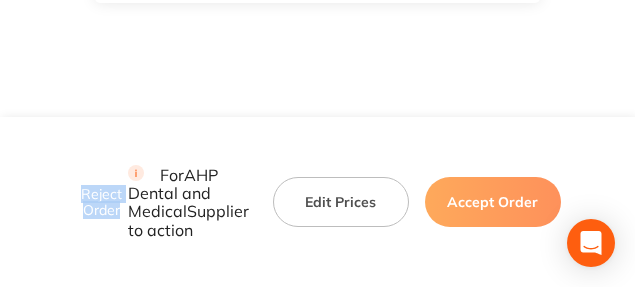 click on "% GST" at bounding box center (268, -133) 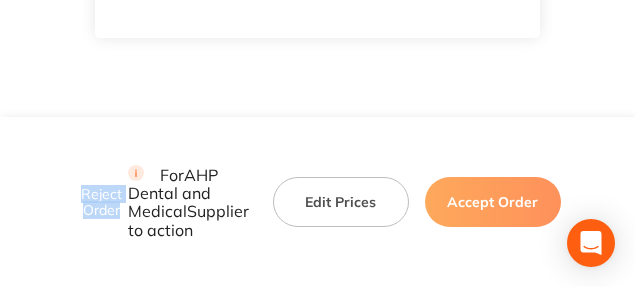 scroll, scrollTop: 2518, scrollLeft: 0, axis: vertical 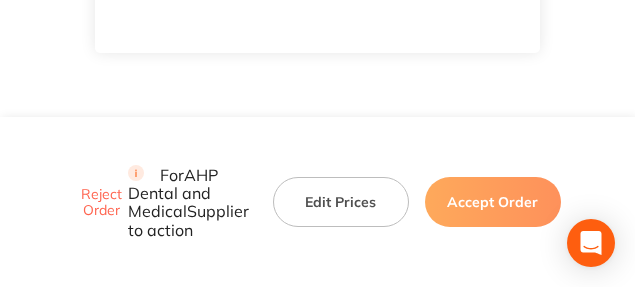click on "Message: Thursday morning (7th August) delivery please." at bounding box center (206, -158) 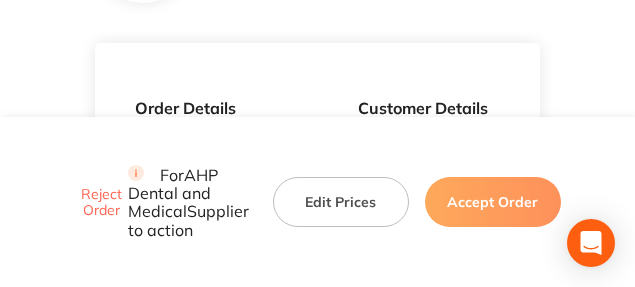 scroll, scrollTop: 218, scrollLeft: 0, axis: vertical 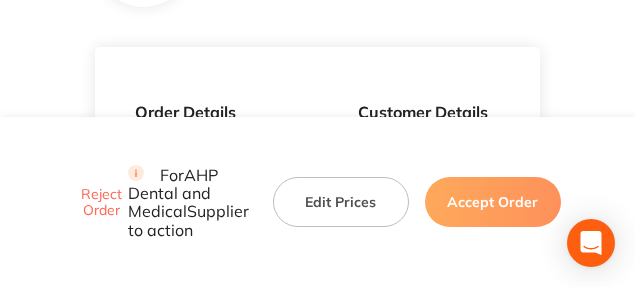 click on "Reject Order For  AHP Dental and Medical  Supplier to action Edit Prices Accept Order" at bounding box center (317, 201) 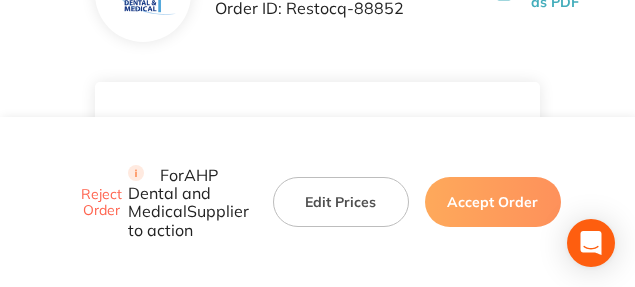 scroll, scrollTop: 168, scrollLeft: 0, axis: vertical 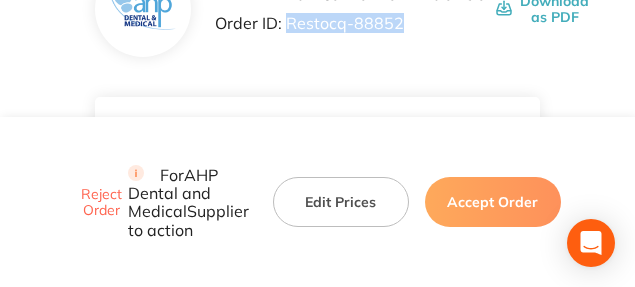 drag, startPoint x: 400, startPoint y: 23, endPoint x: 289, endPoint y: 22, distance: 111.0045 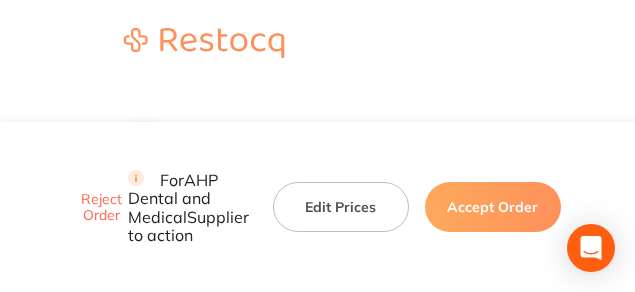 scroll, scrollTop: 0, scrollLeft: 0, axis: both 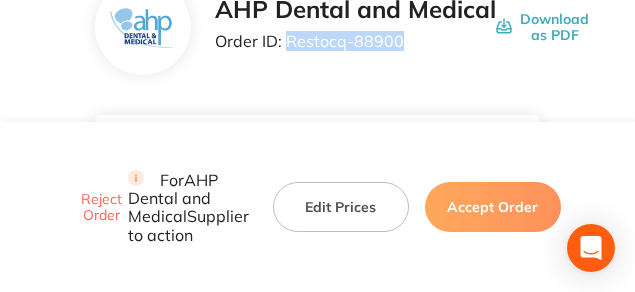 drag, startPoint x: 399, startPoint y: 40, endPoint x: 289, endPoint y: 39, distance: 110.00455 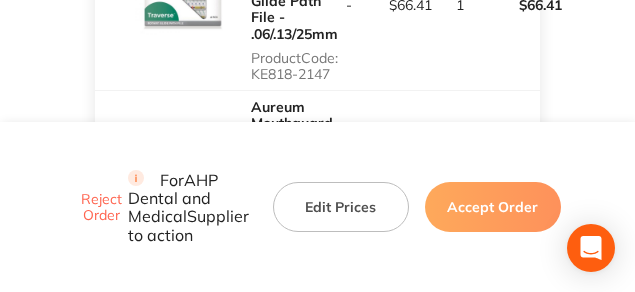 scroll, scrollTop: 950, scrollLeft: 0, axis: vertical 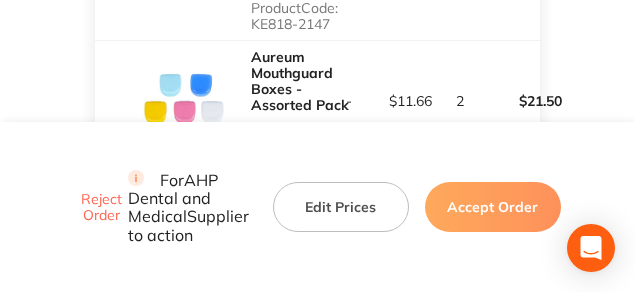 drag, startPoint x: 293, startPoint y: 9, endPoint x: 315, endPoint y: 22, distance: 25.553865 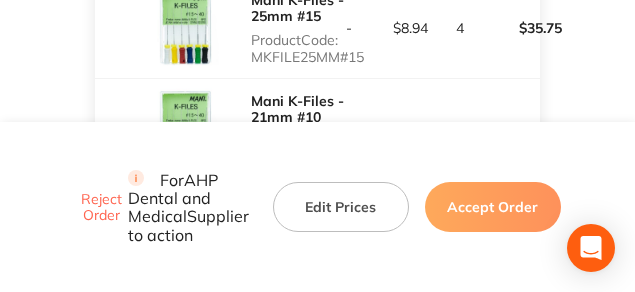 scroll, scrollTop: 1150, scrollLeft: 0, axis: vertical 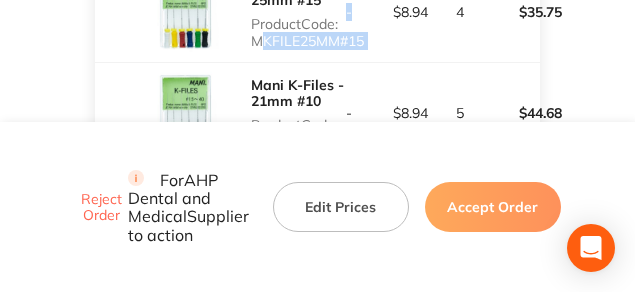 drag, startPoint x: 374, startPoint y: 44, endPoint x: 252, endPoint y: 47, distance: 122.03688 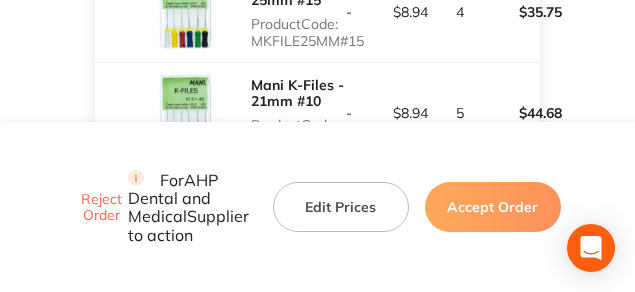 click on "$8.94" at bounding box center [411, 12] 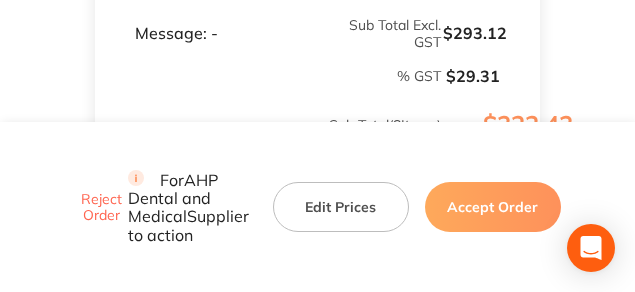 scroll, scrollTop: 1650, scrollLeft: 0, axis: vertical 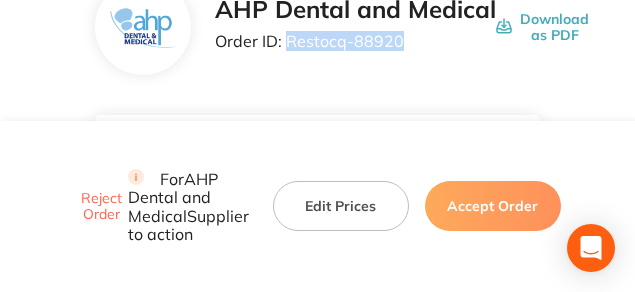 drag, startPoint x: 403, startPoint y: 42, endPoint x: 289, endPoint y: 43, distance: 114.00439 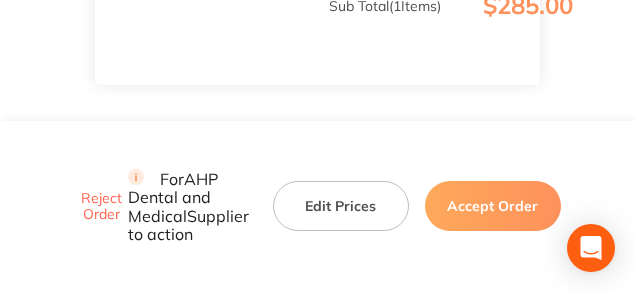 scroll, scrollTop: 1000, scrollLeft: 0, axis: vertical 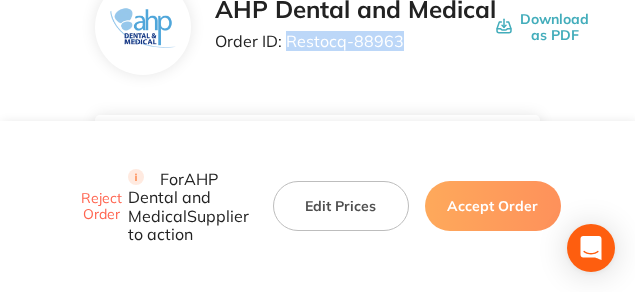 drag, startPoint x: 401, startPoint y: 42, endPoint x: 288, endPoint y: 41, distance: 113.004425 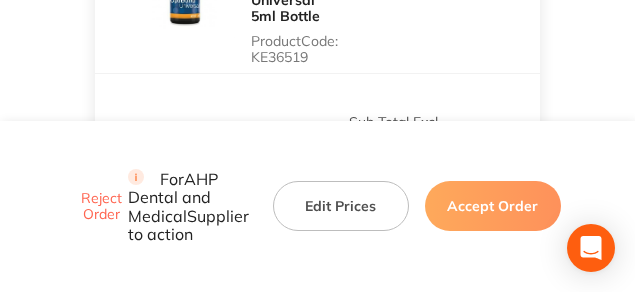 scroll, scrollTop: 750, scrollLeft: 0, axis: vertical 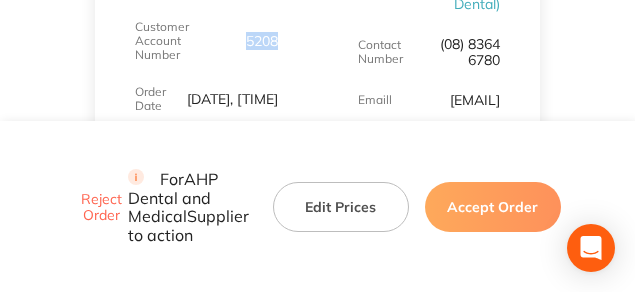 drag, startPoint x: 275, startPoint y: 40, endPoint x: 246, endPoint y: 35, distance: 29.427877 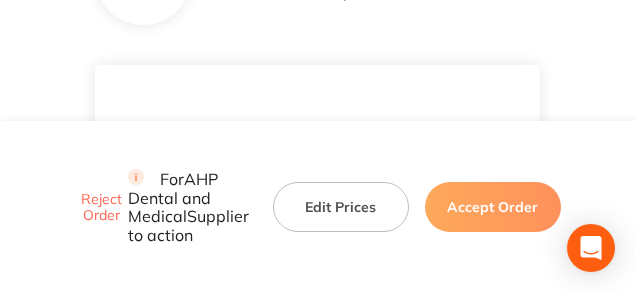 scroll, scrollTop: 150, scrollLeft: 0, axis: vertical 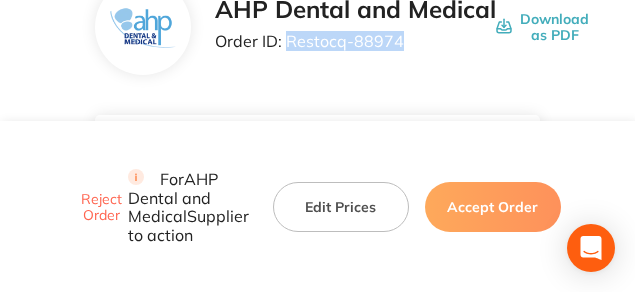drag, startPoint x: 408, startPoint y: 40, endPoint x: 288, endPoint y: 43, distance: 120.03749 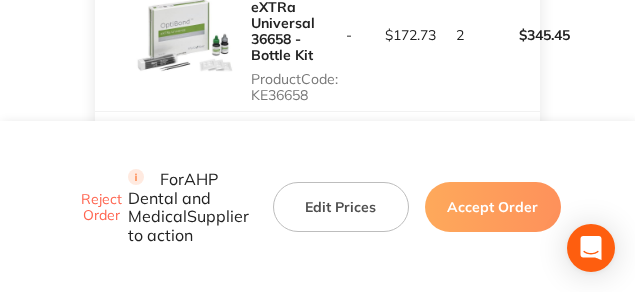 scroll, scrollTop: 750, scrollLeft: 0, axis: vertical 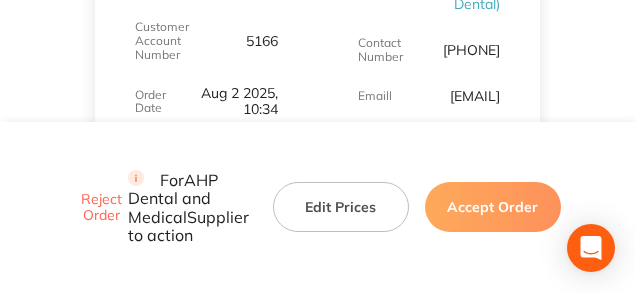 click on "5166" at bounding box center (262, 41) 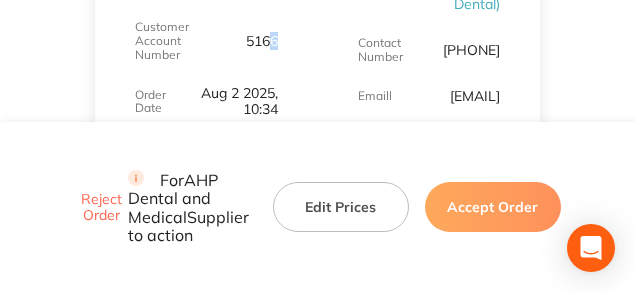 click on "5166" at bounding box center (262, 41) 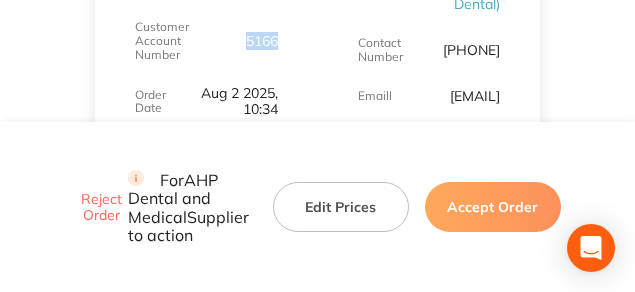 drag, startPoint x: 276, startPoint y: 38, endPoint x: 247, endPoint y: 34, distance: 29.274563 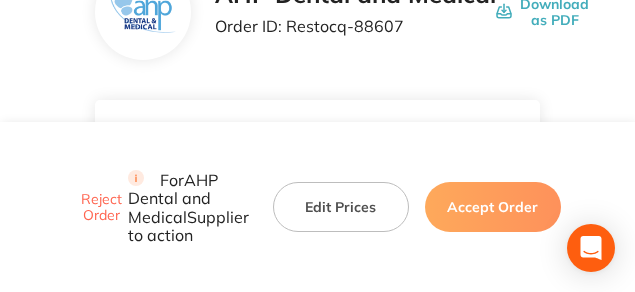 scroll, scrollTop: 150, scrollLeft: 0, axis: vertical 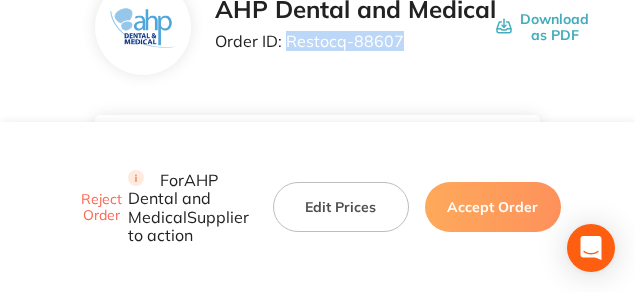 drag, startPoint x: 400, startPoint y: 41, endPoint x: 290, endPoint y: 40, distance: 110.00455 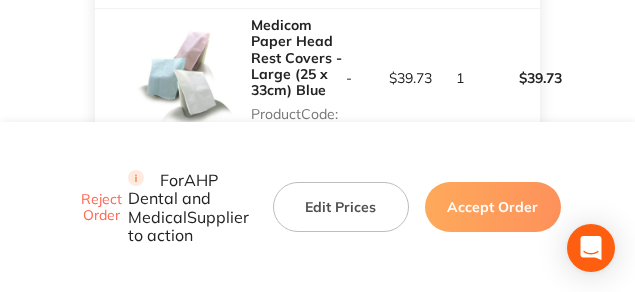scroll, scrollTop: 750, scrollLeft: 0, axis: vertical 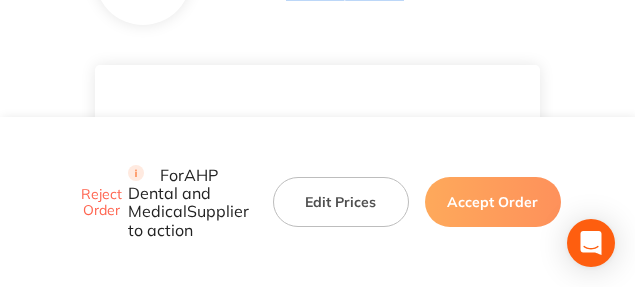 click on "AHP Dental and Medical Order ID: Restocq- 88852 Download as PDF" at bounding box center [317, -23] 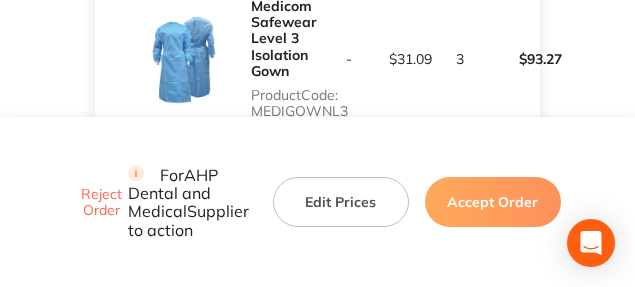 scroll, scrollTop: 728, scrollLeft: 0, axis: vertical 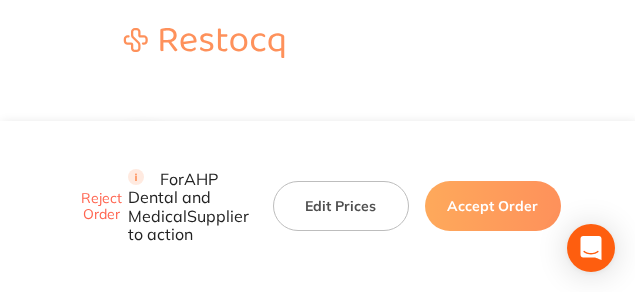 click at bounding box center [317, 44] 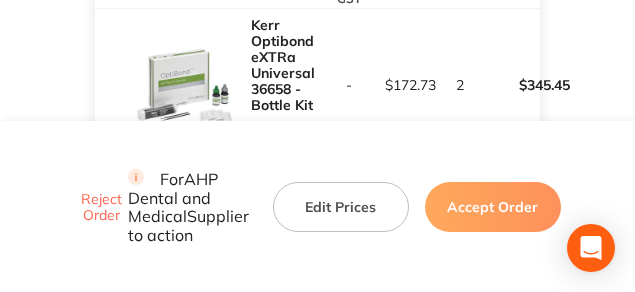 scroll, scrollTop: 750, scrollLeft: 0, axis: vertical 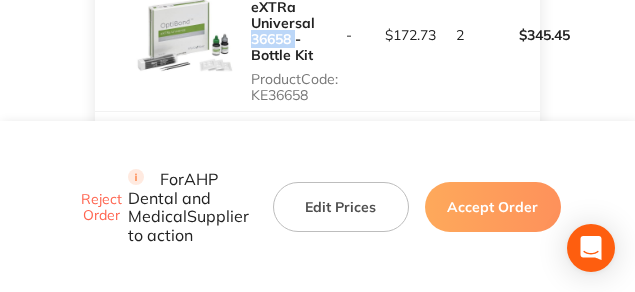 drag, startPoint x: 249, startPoint y: 39, endPoint x: 297, endPoint y: 38, distance: 48.010414 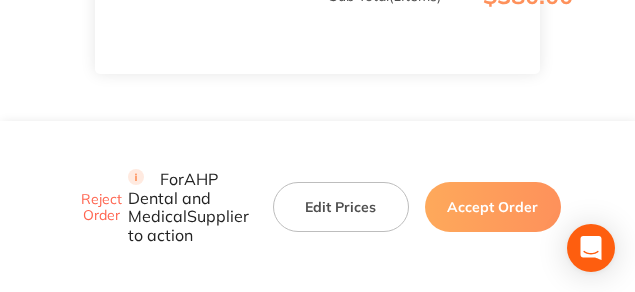 scroll, scrollTop: 1000, scrollLeft: 0, axis: vertical 